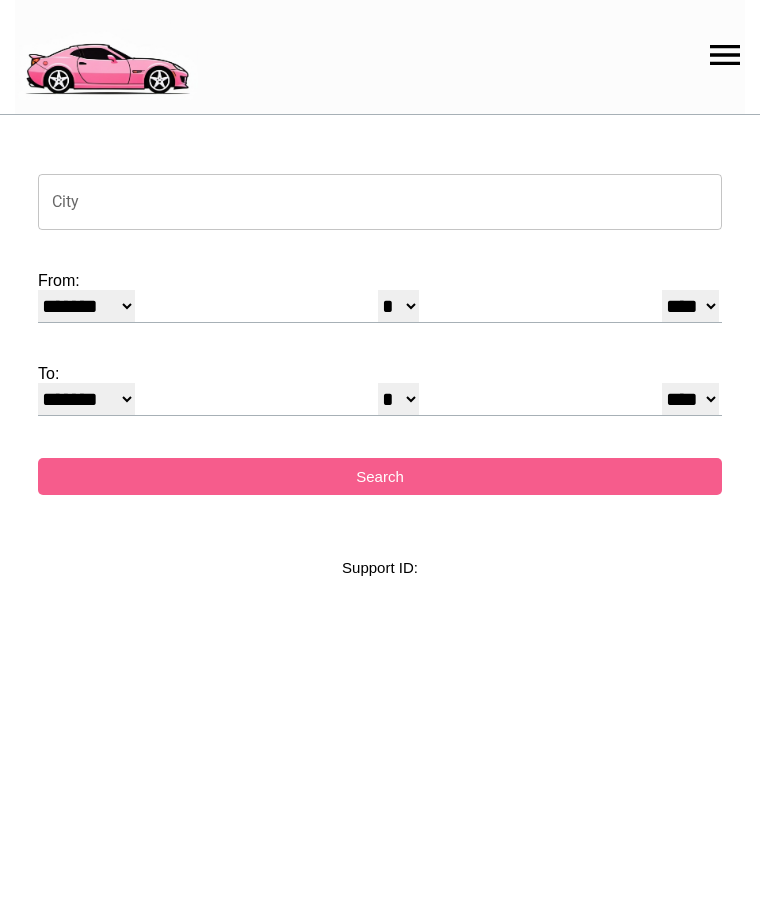 select on "*" 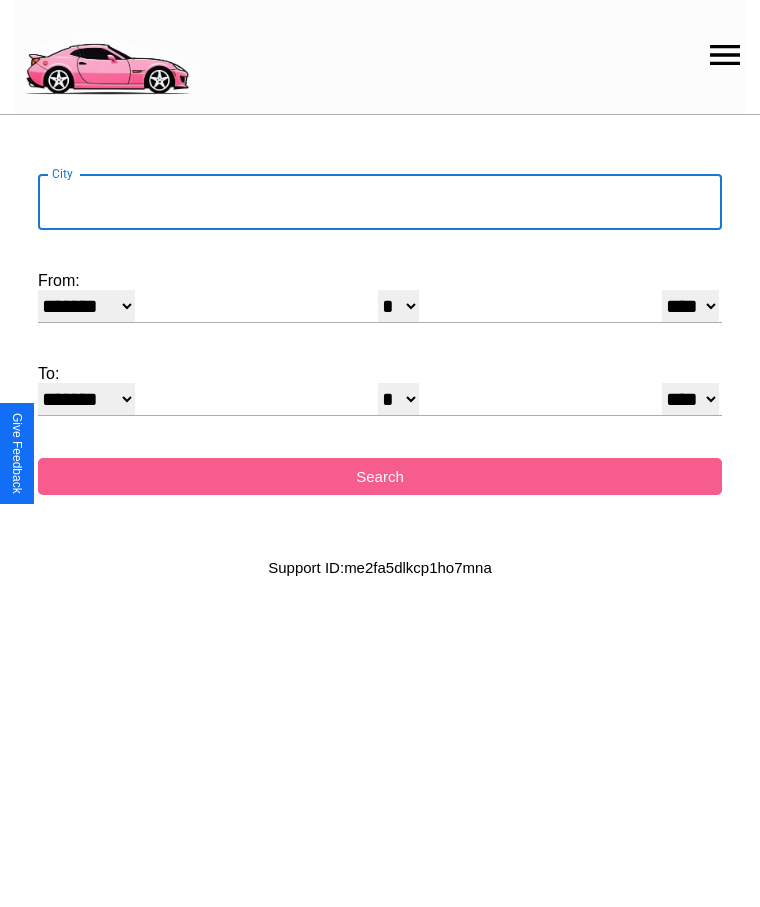 click on "City" at bounding box center [380, 202] 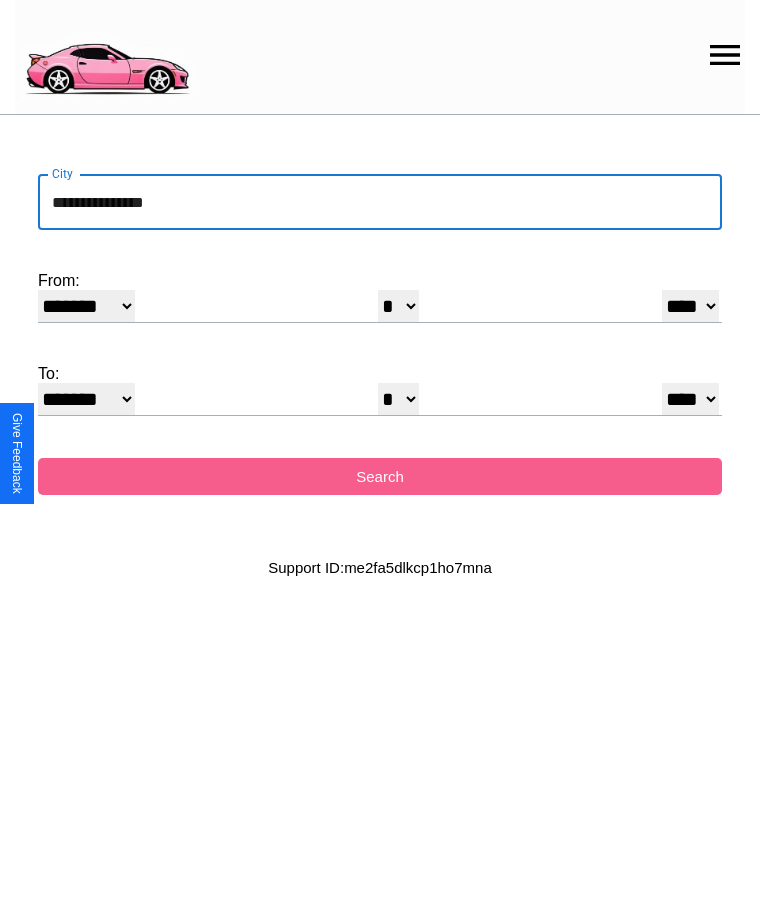 type on "**********" 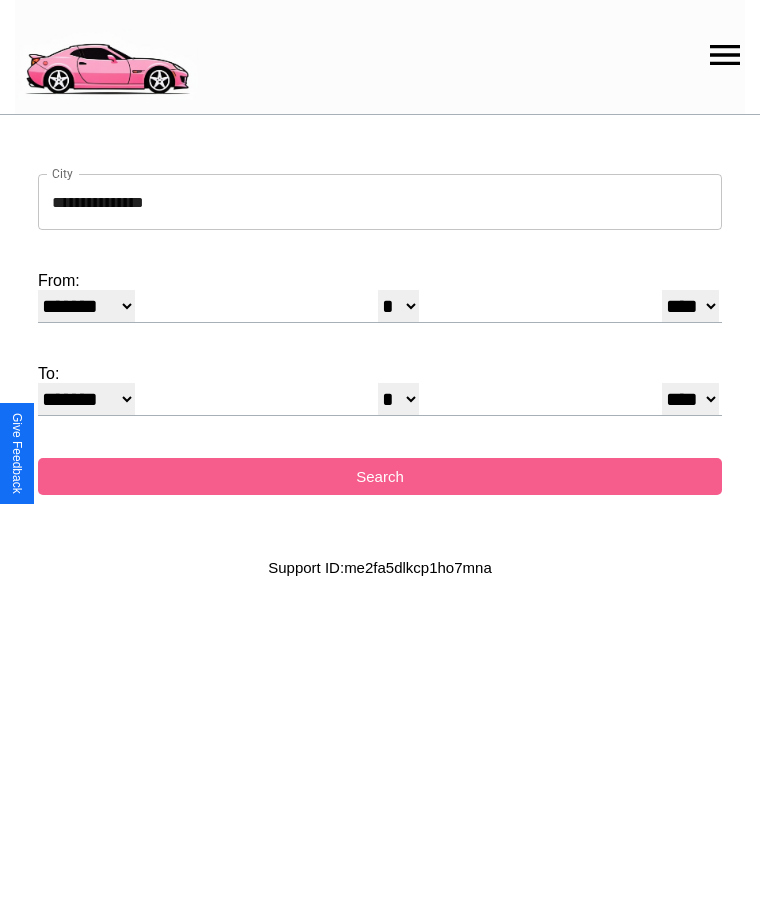 click on "******* ******** ***** ***** *** **** **** ****** ********* ******* ******** ********" at bounding box center [86, 306] 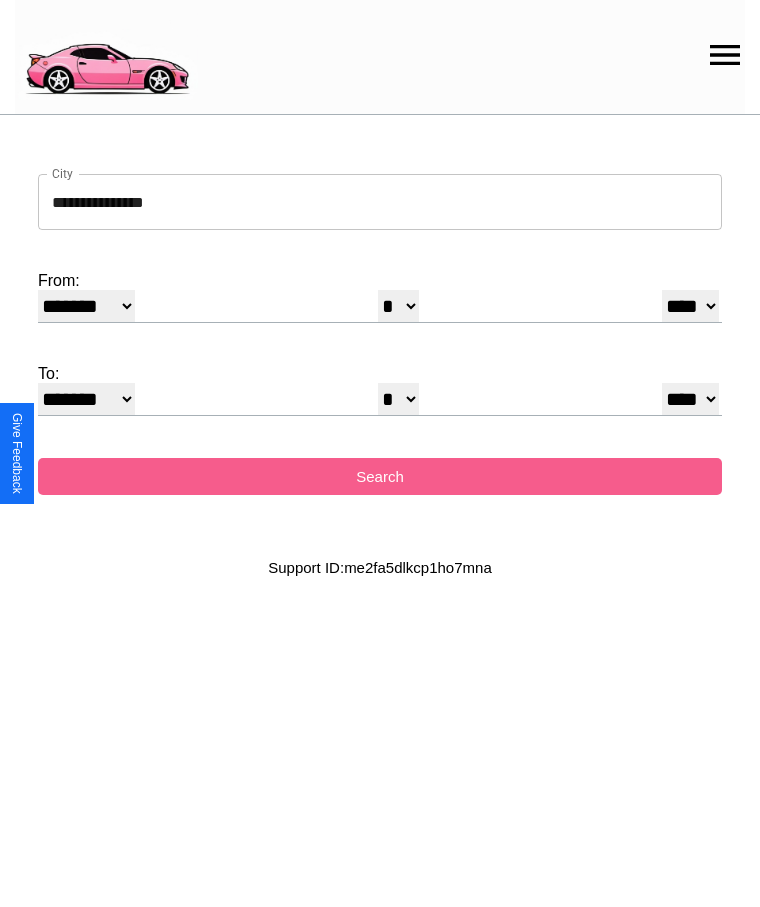 select on "*" 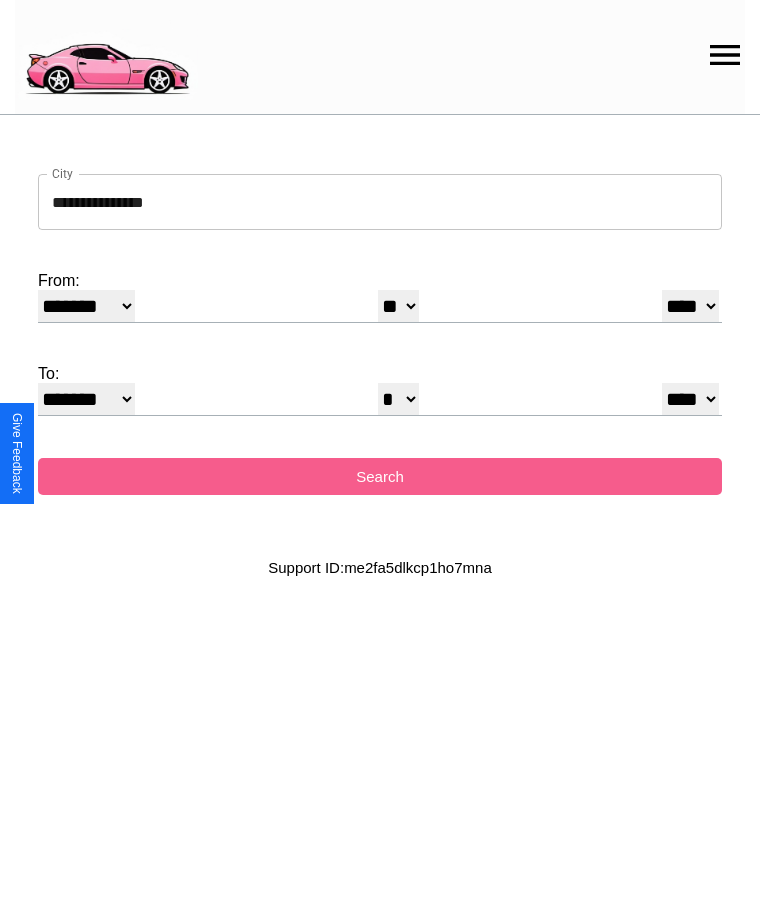 click on "**** **** **** **** **** **** **** **** **** ****" at bounding box center [690, 306] 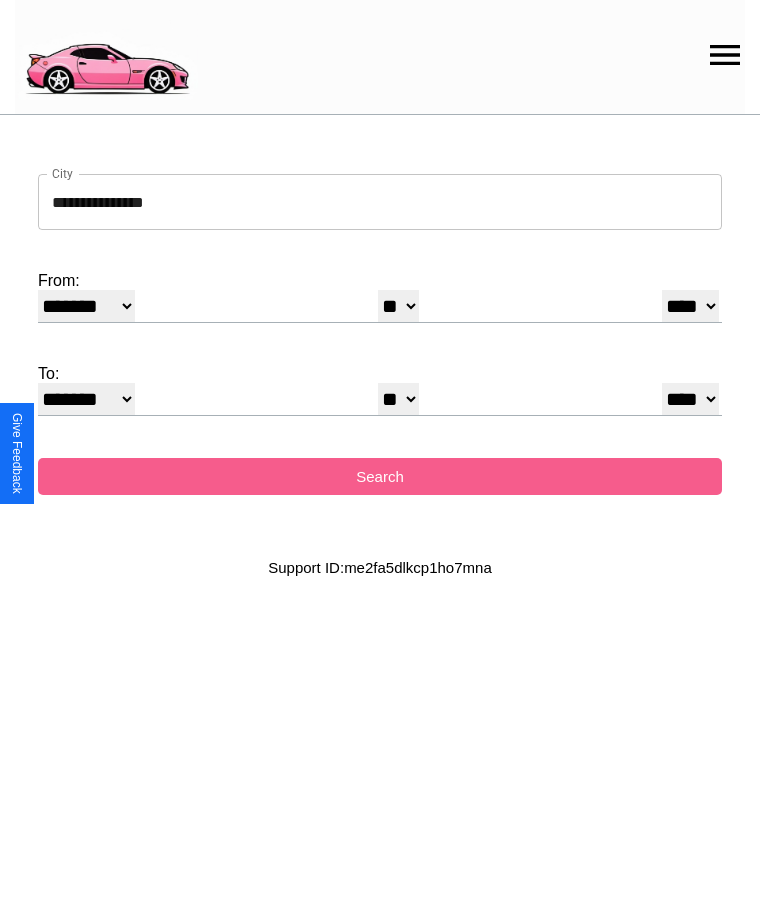 click on "* * * * * * * * * ** ** ** ** ** ** ** ** ** ** ** ** ** ** ** ** ** ** ** ** **" at bounding box center (398, 399) 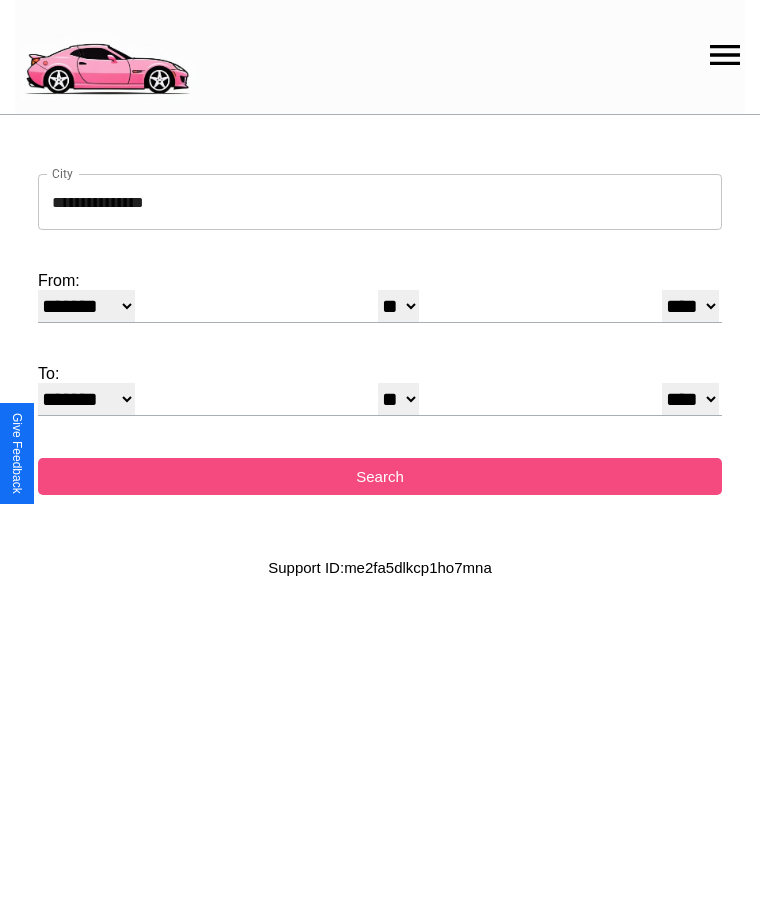 click on "Search" at bounding box center (380, 476) 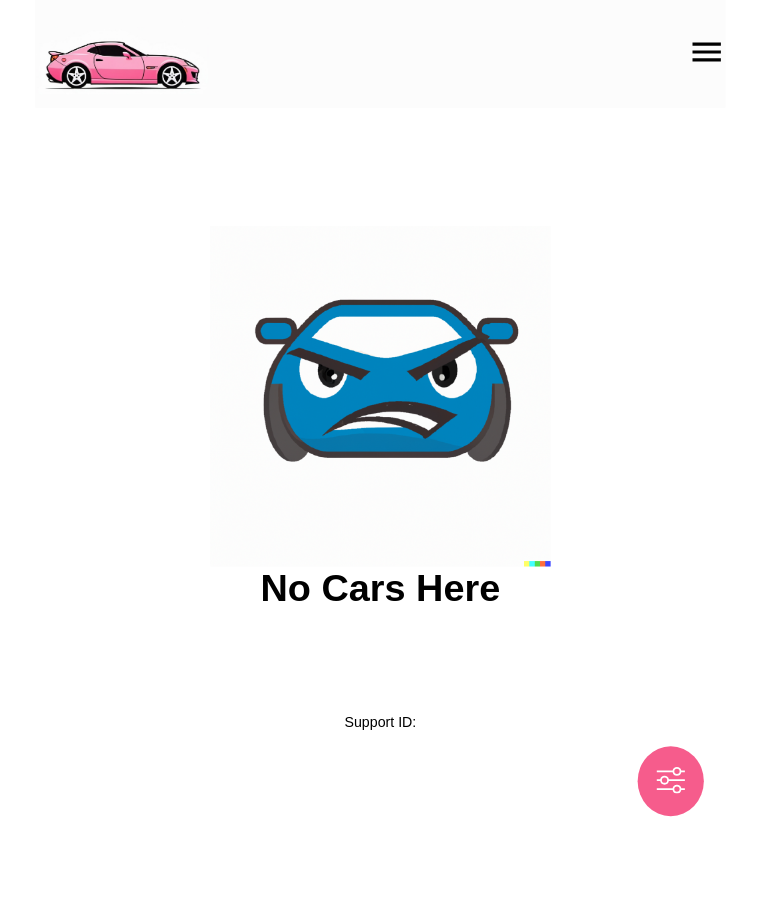 scroll, scrollTop: 0, scrollLeft: 0, axis: both 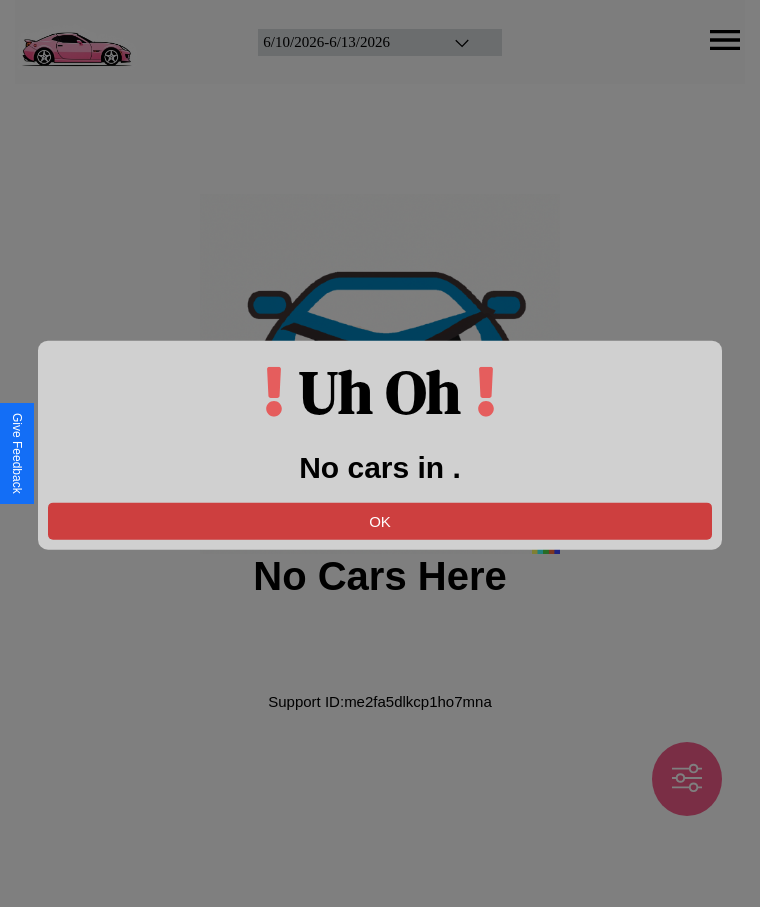 click on "OK" at bounding box center (380, 520) 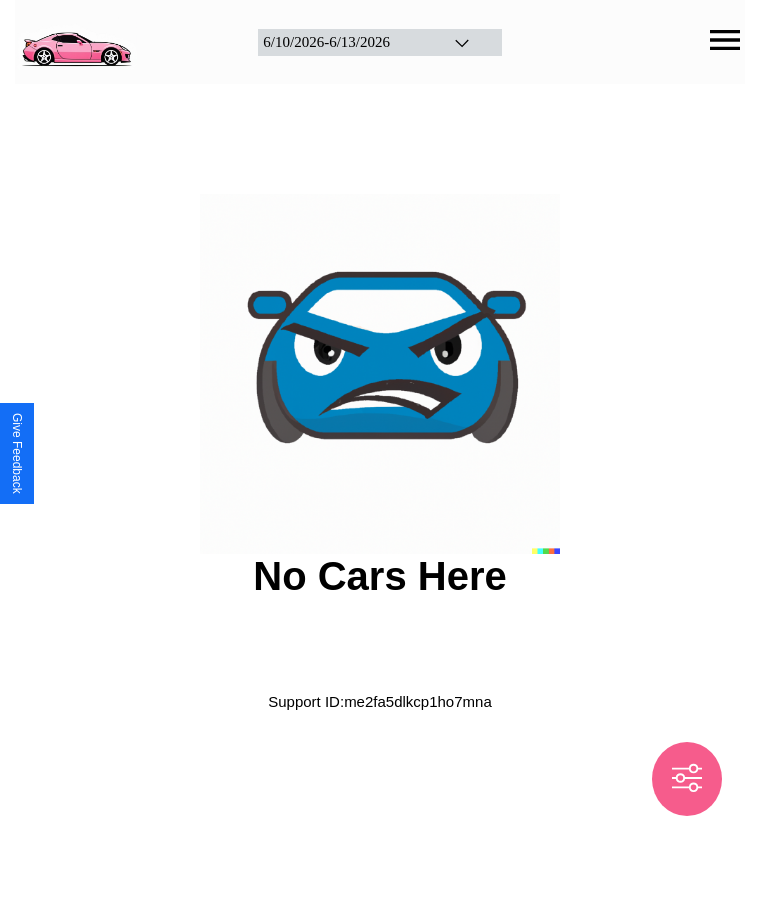 click at bounding box center (76, 40) 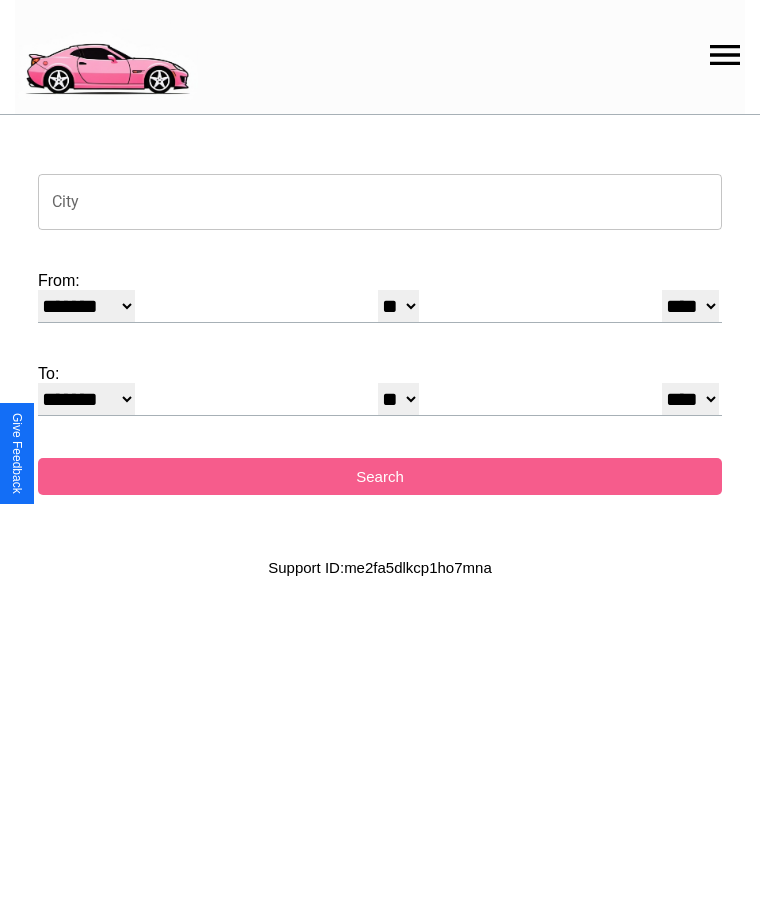 click on "City" at bounding box center [380, 202] 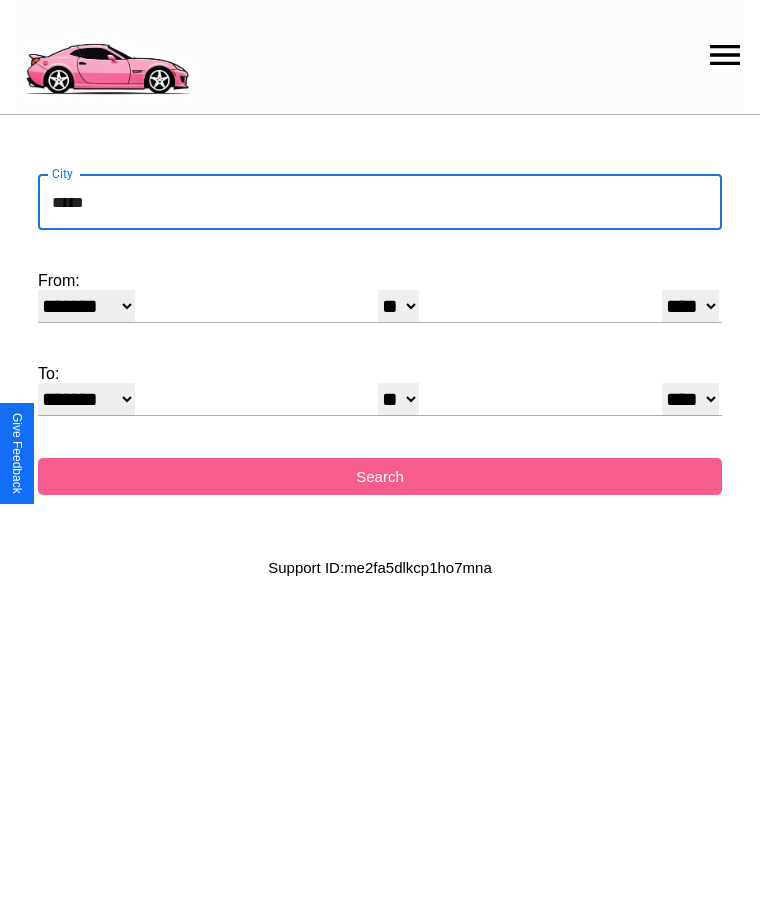 type on "*****" 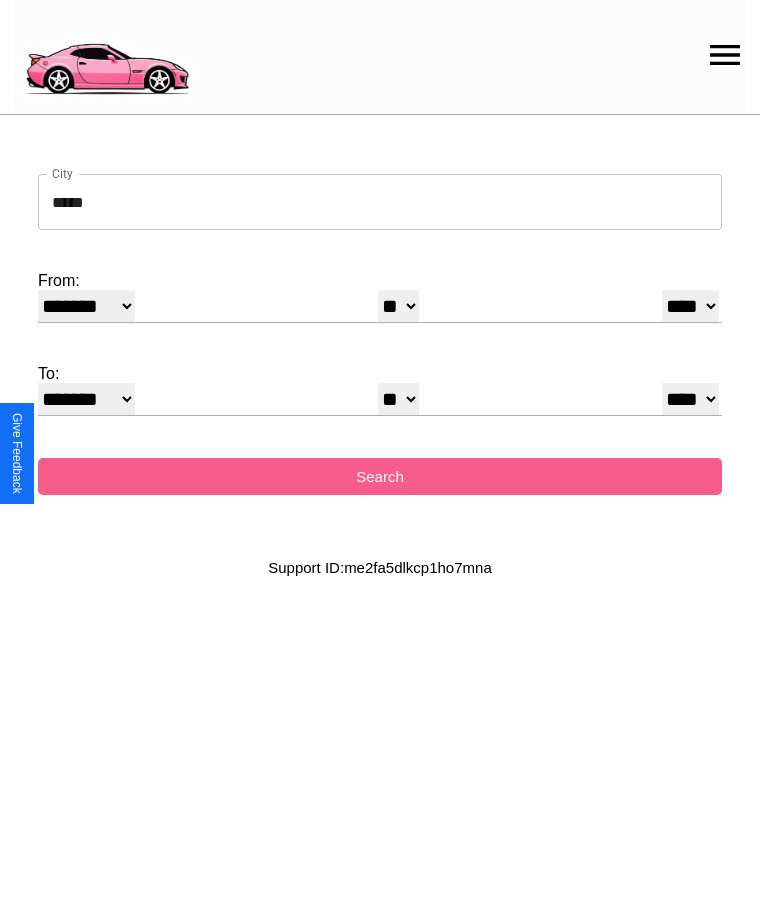 click on "******* ******** ***** ***** *** **** **** ****** ********* ******* ******** ********" at bounding box center [86, 306] 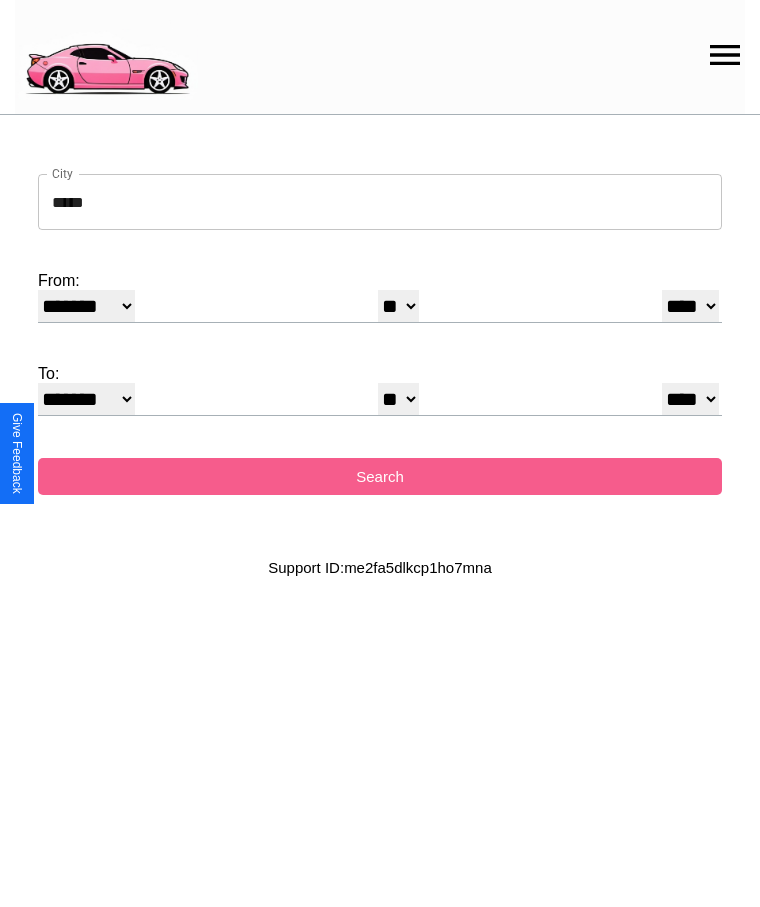 select on "*" 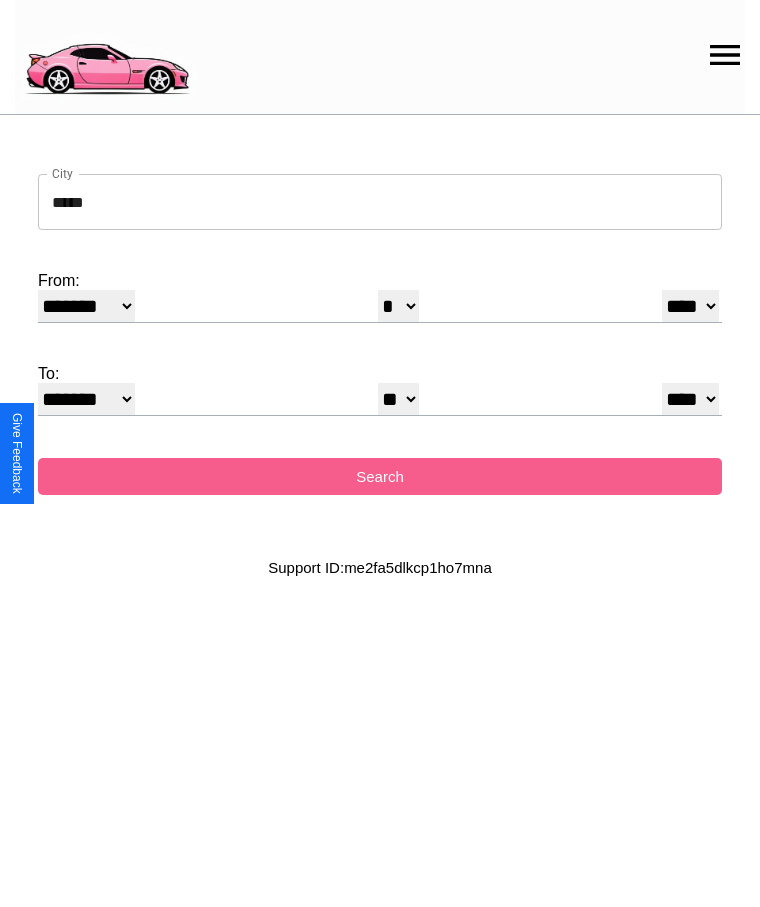 click on "**** **** **** **** **** **** **** **** **** ****" at bounding box center [690, 306] 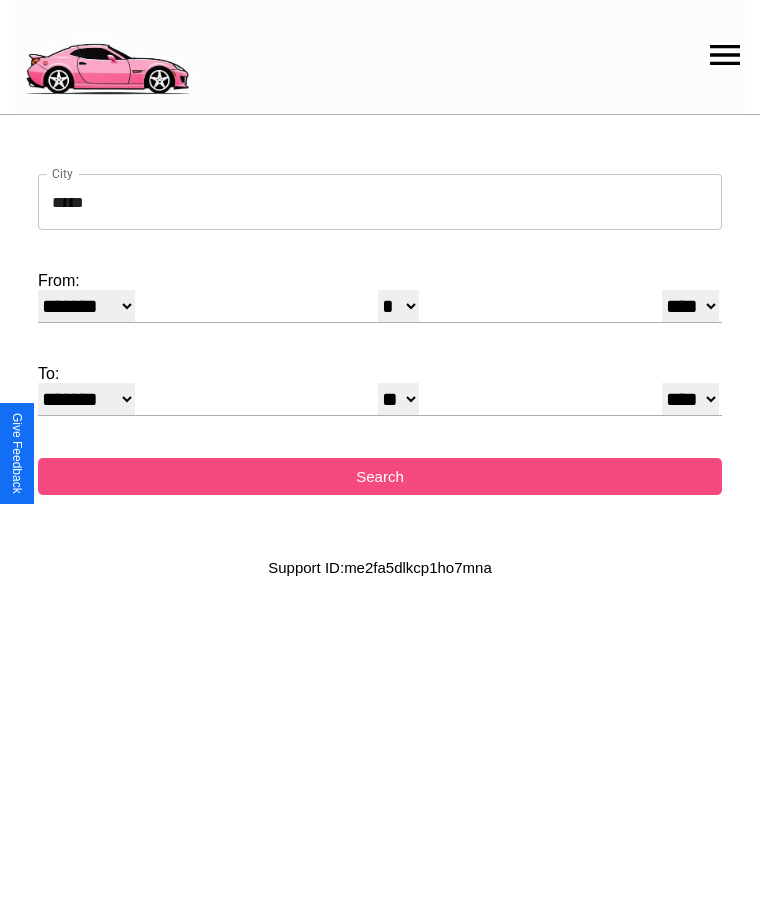 click on "Search" at bounding box center (380, 476) 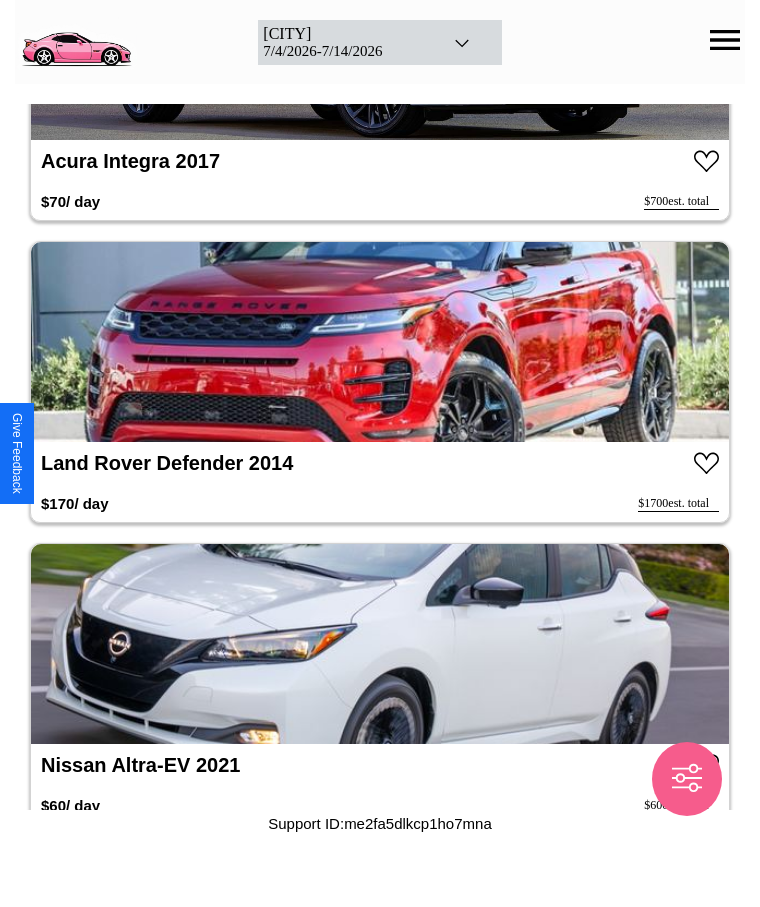 scroll, scrollTop: 29414, scrollLeft: 0, axis: vertical 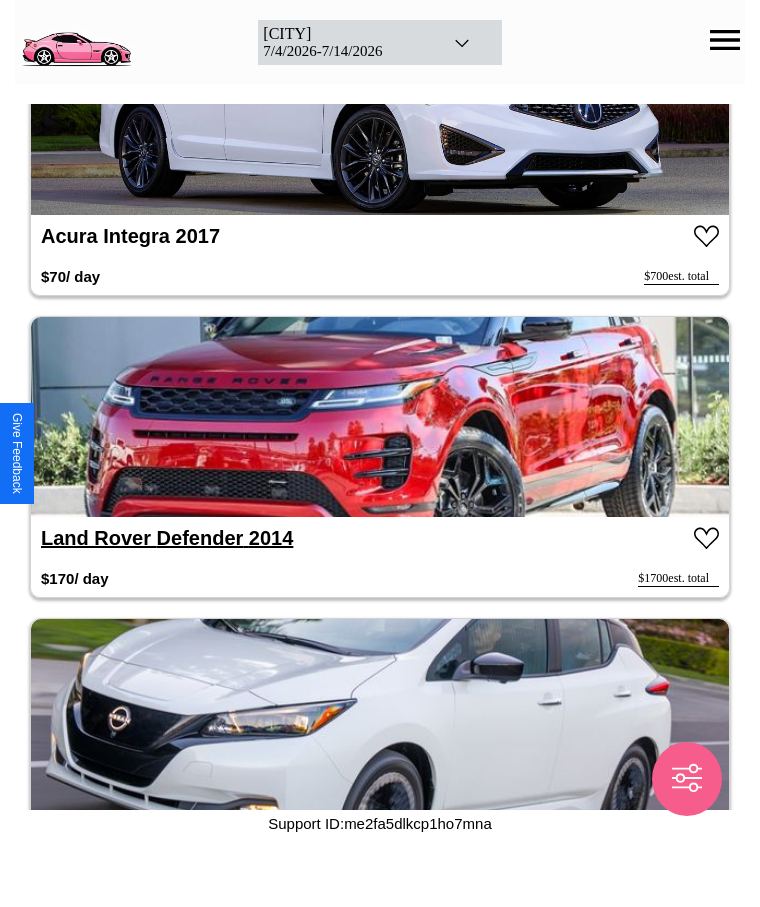click on "Land Rover   Defender   2014" at bounding box center (167, 538) 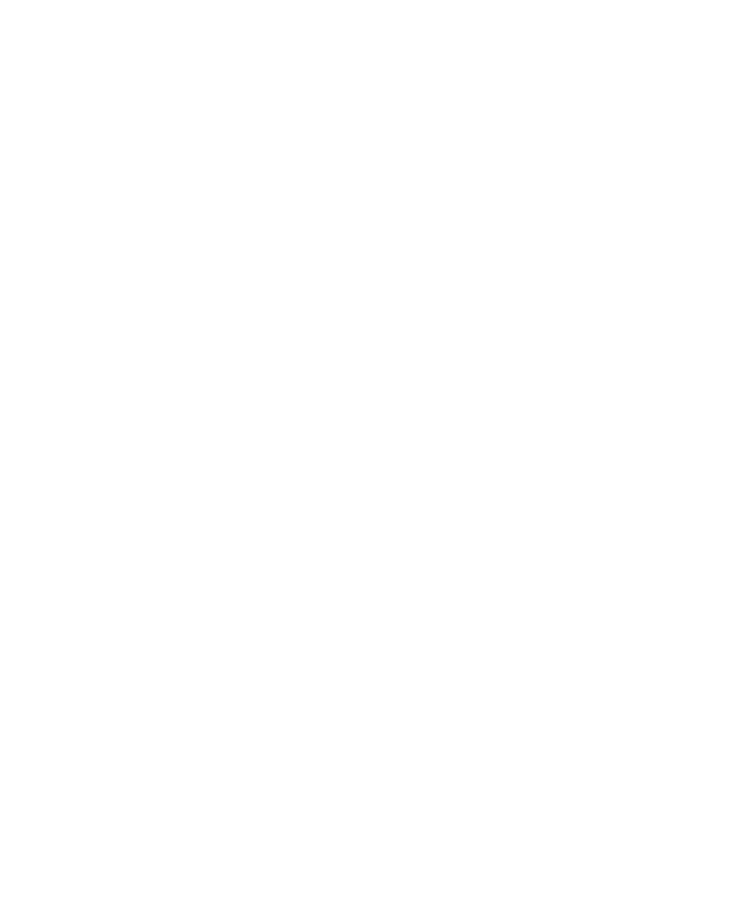 scroll, scrollTop: 0, scrollLeft: 0, axis: both 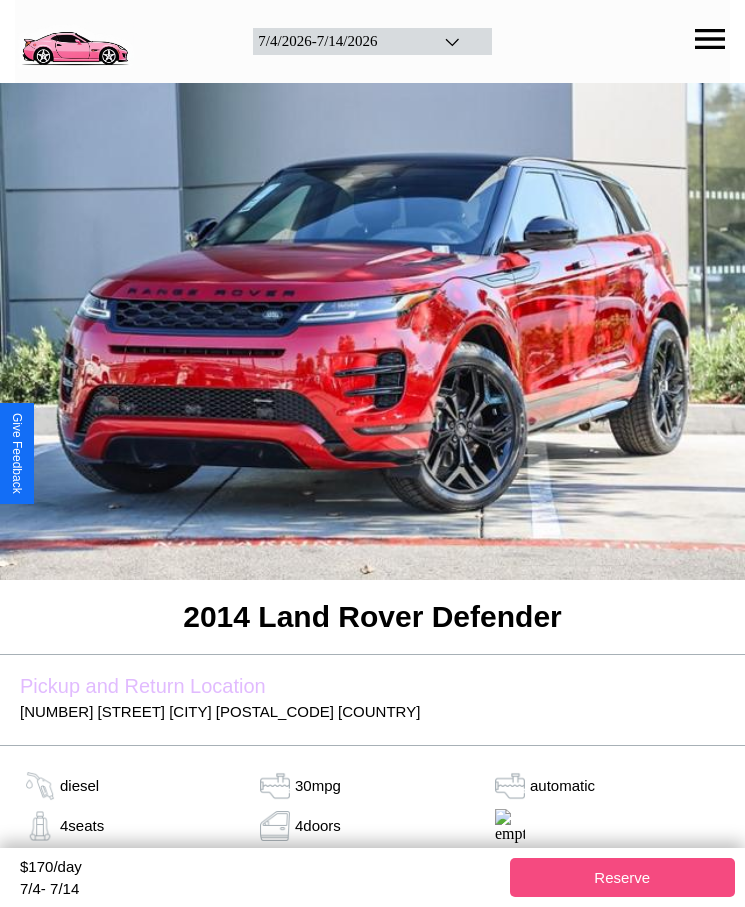click on "Reserve" at bounding box center [623, 877] 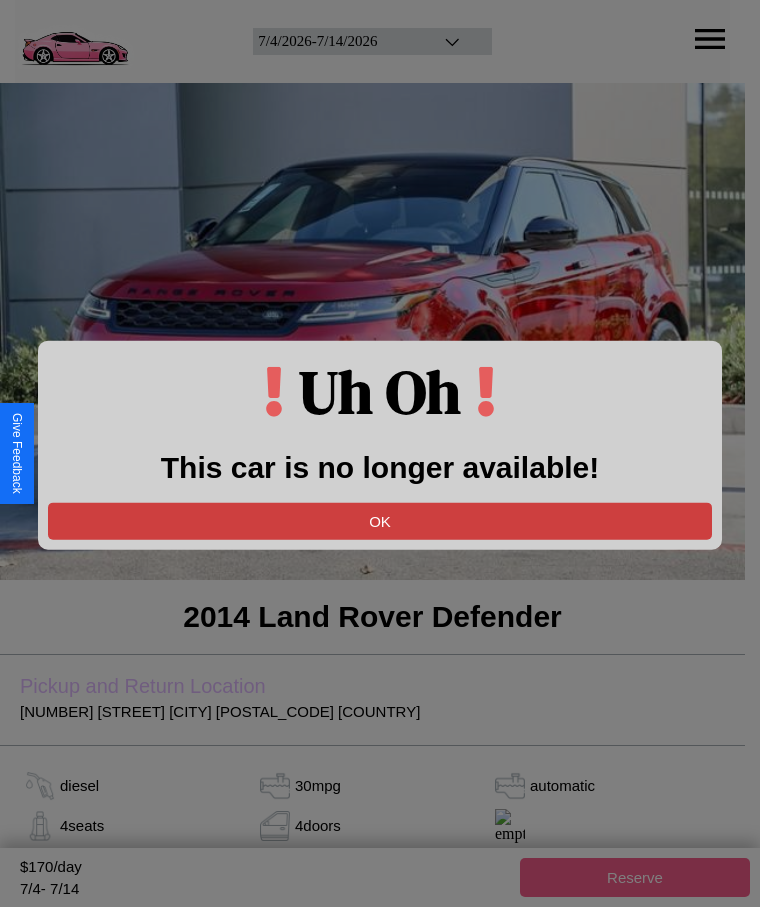 click on "OK" at bounding box center [380, 520] 